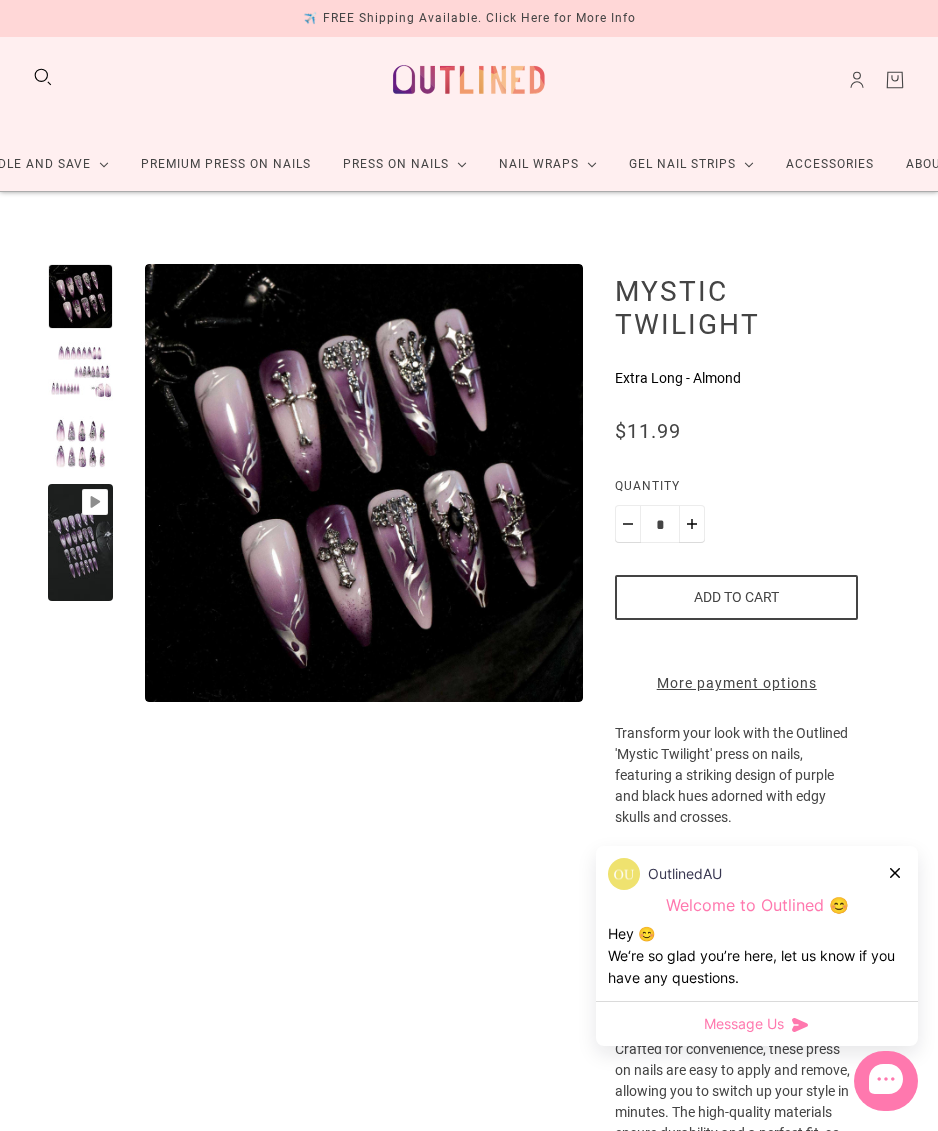 scroll, scrollTop: 16, scrollLeft: 0, axis: vertical 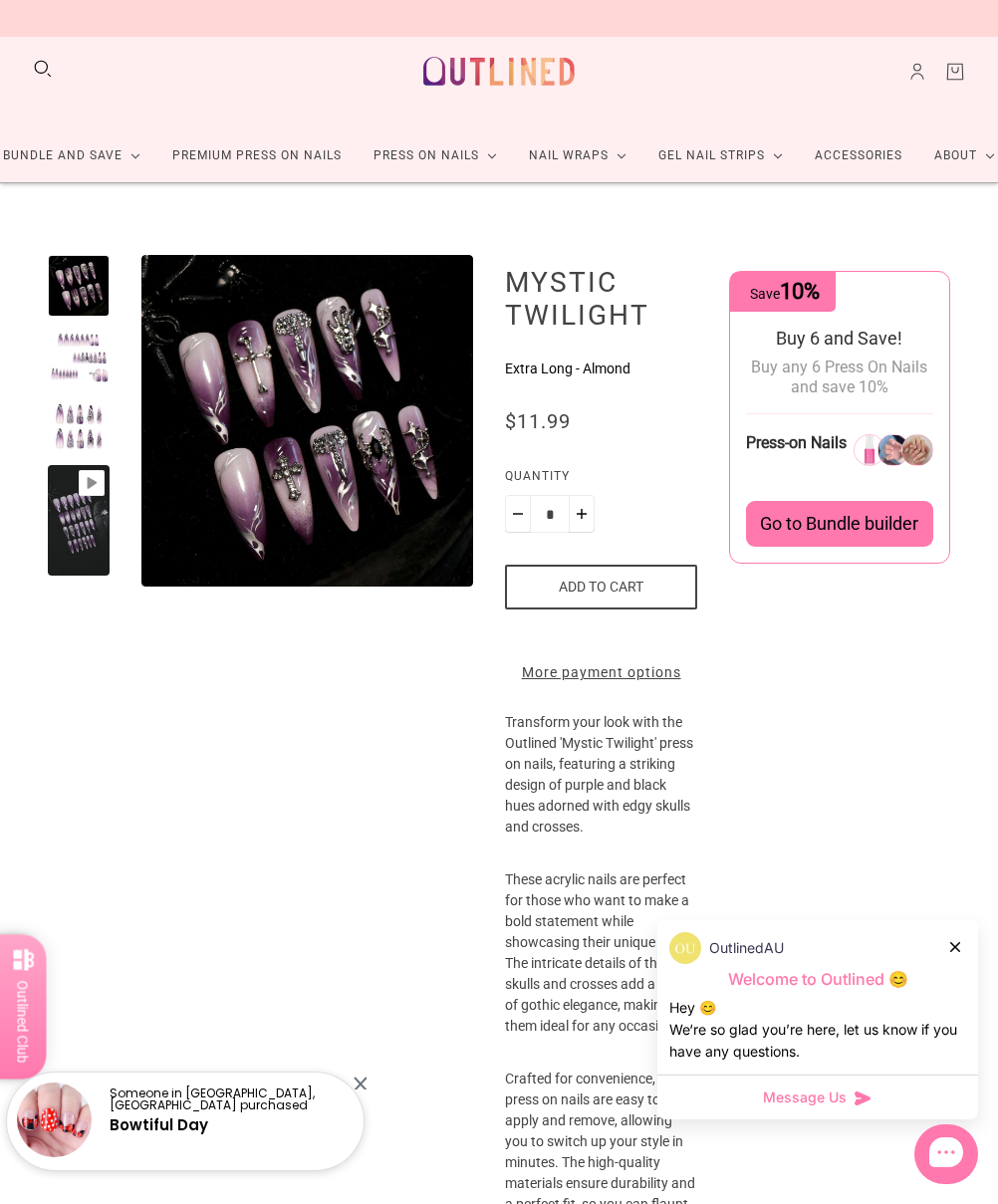 click at bounding box center (79, 426) 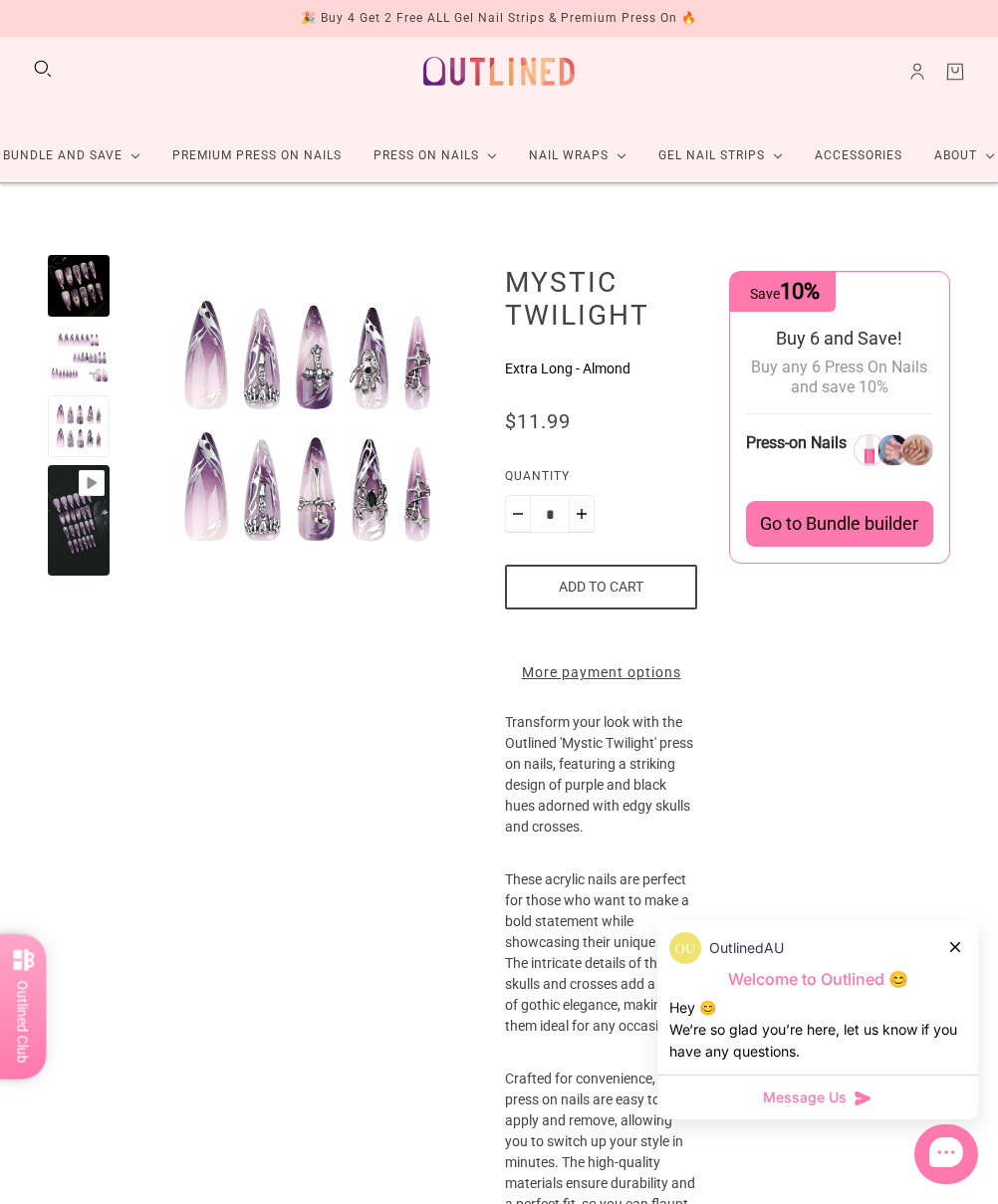 click at bounding box center (79, 520) 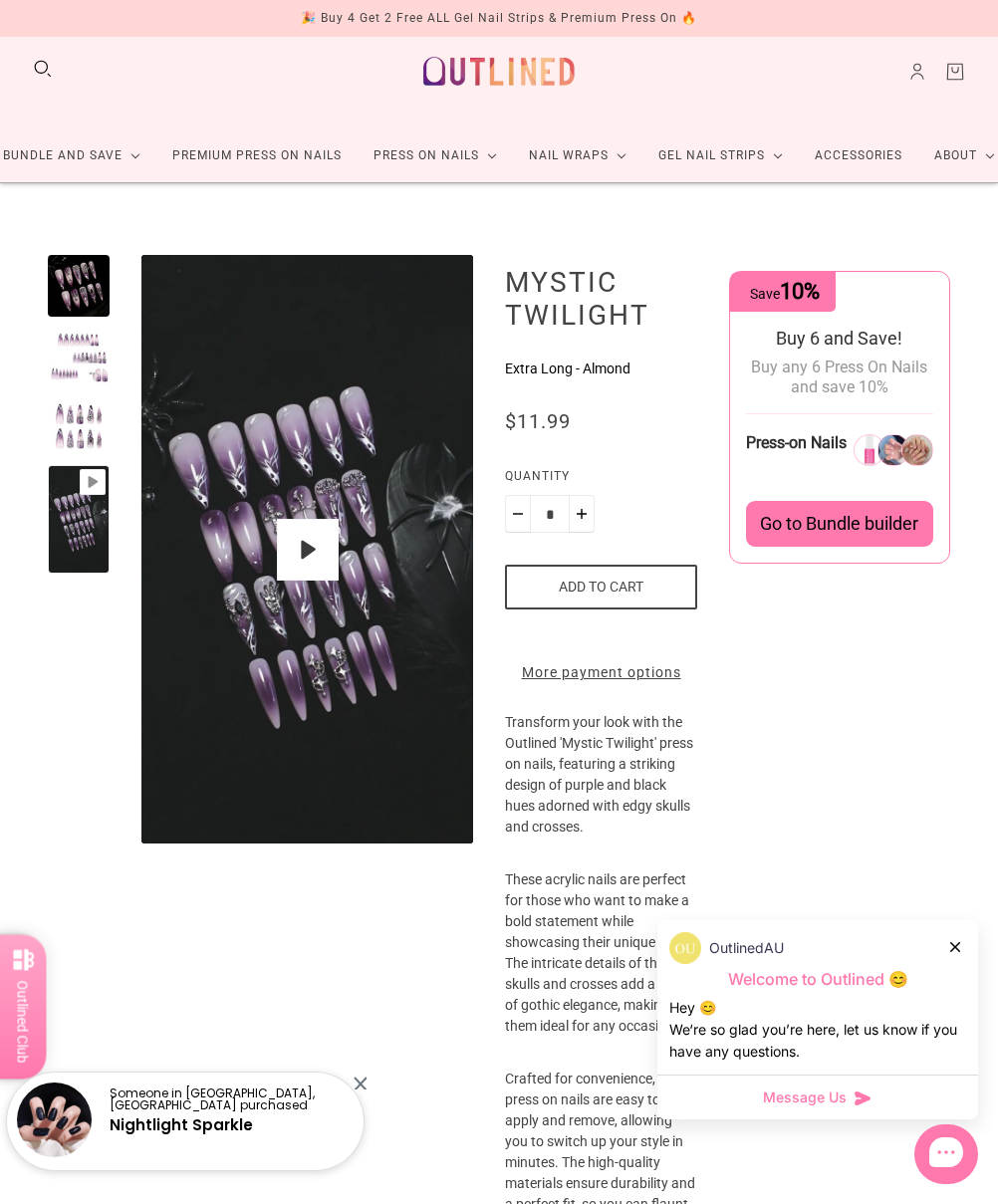 click at bounding box center (79, 356) 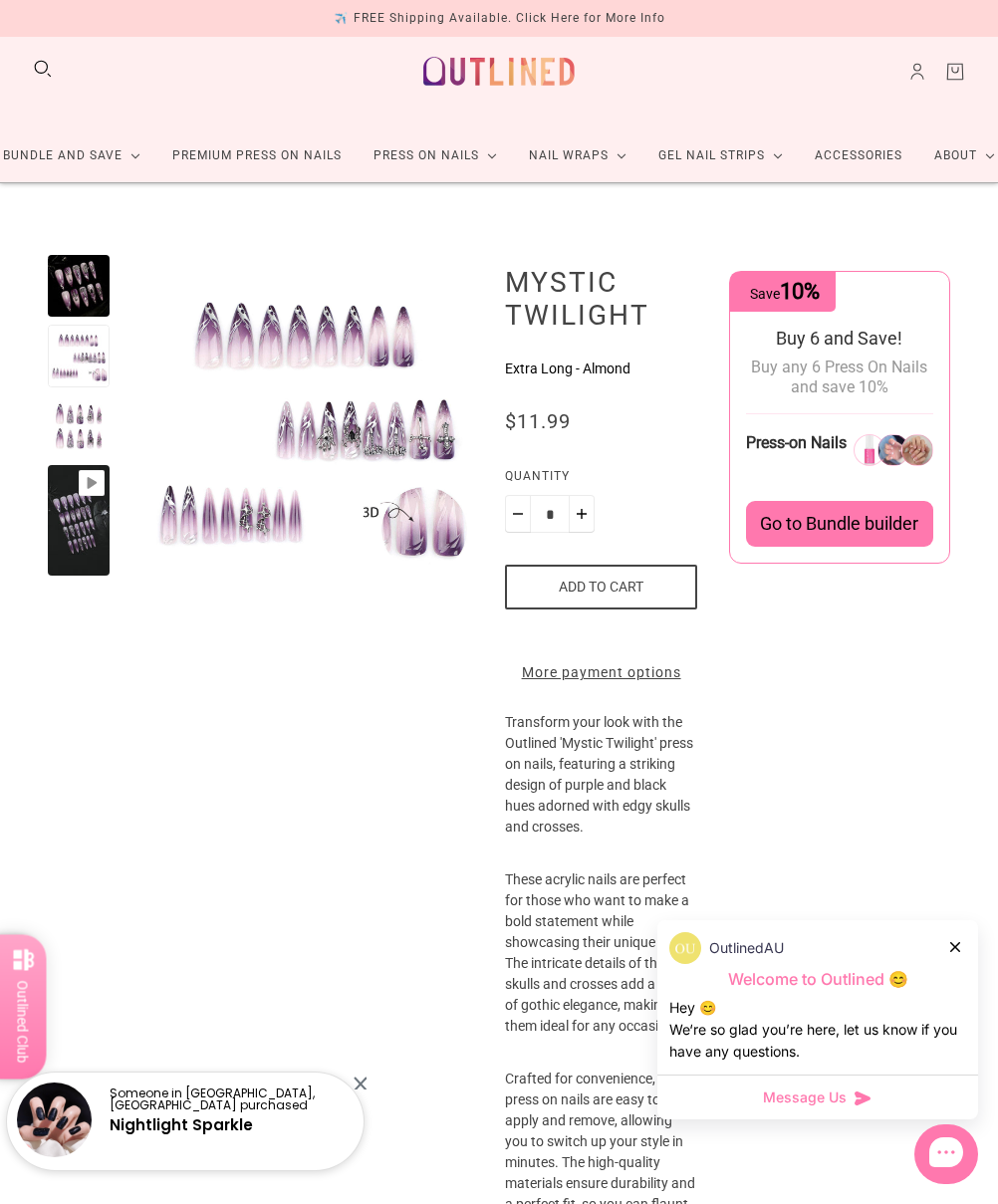 click at bounding box center (956, 946) 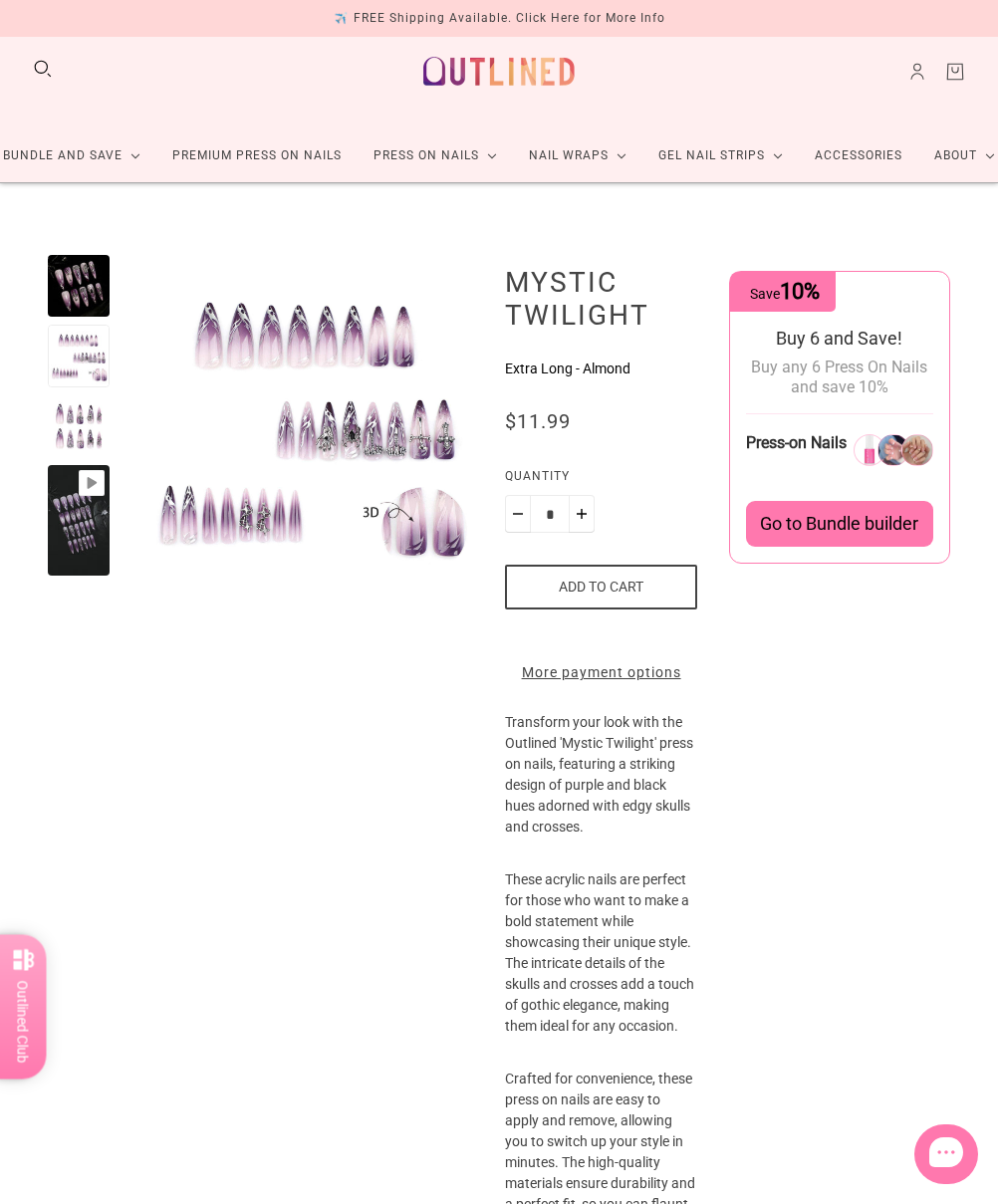 click on "Add to cart" at bounding box center (601, 587) 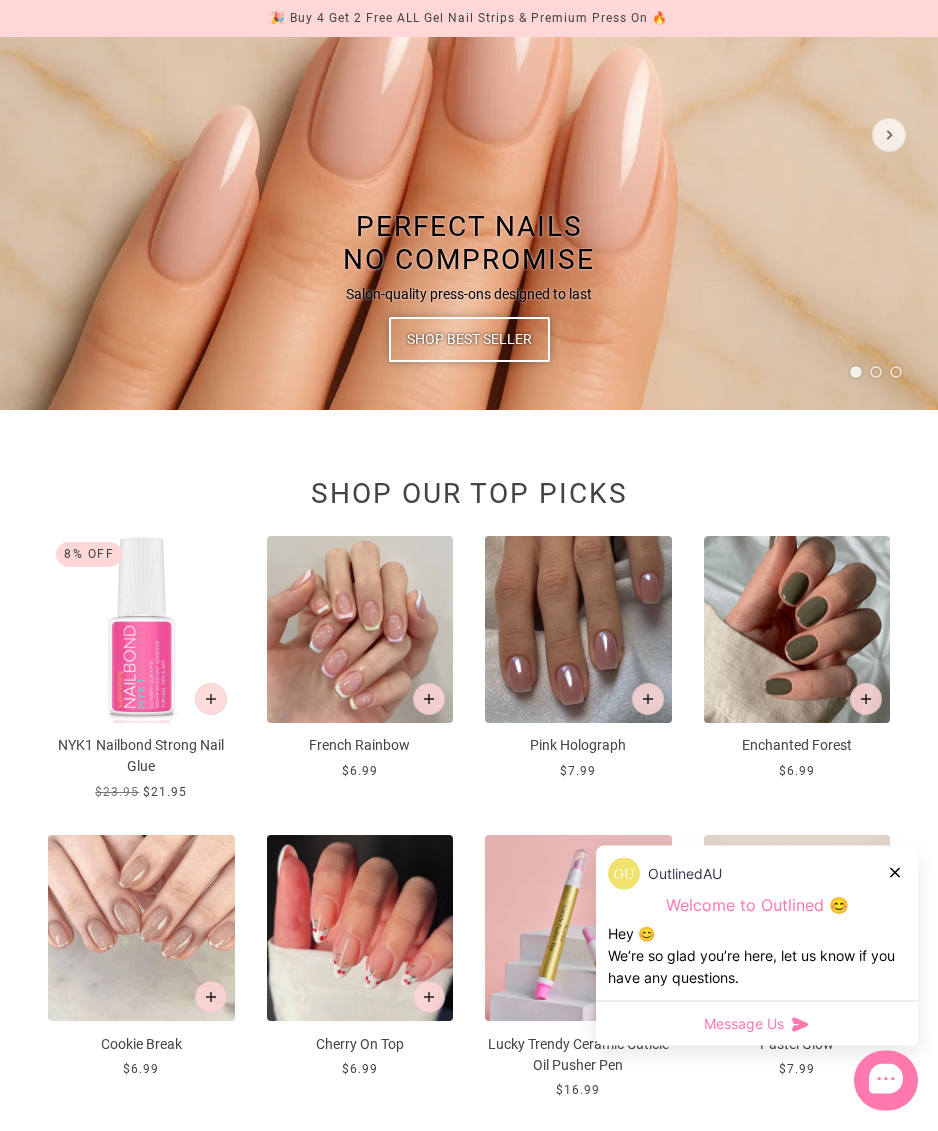 scroll, scrollTop: 349, scrollLeft: 0, axis: vertical 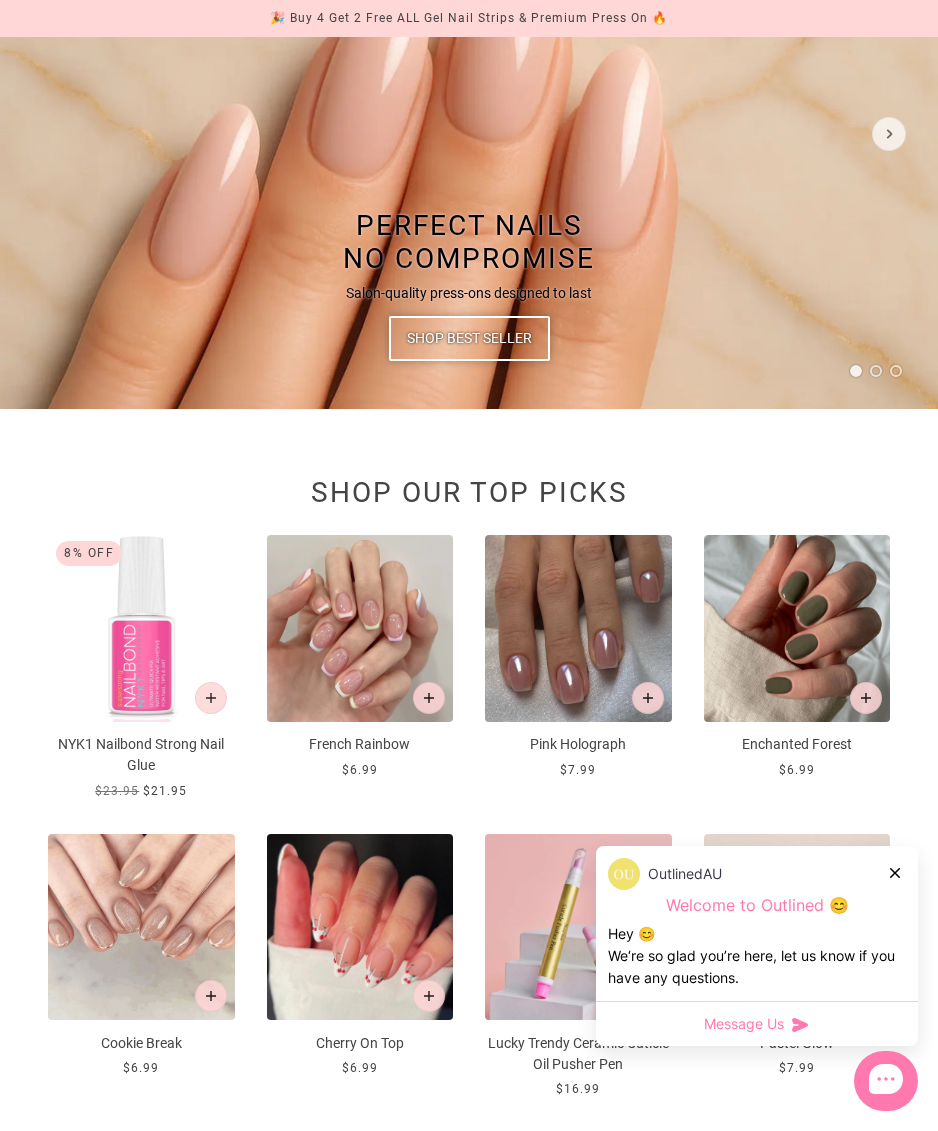 click at bounding box center (797, 927) 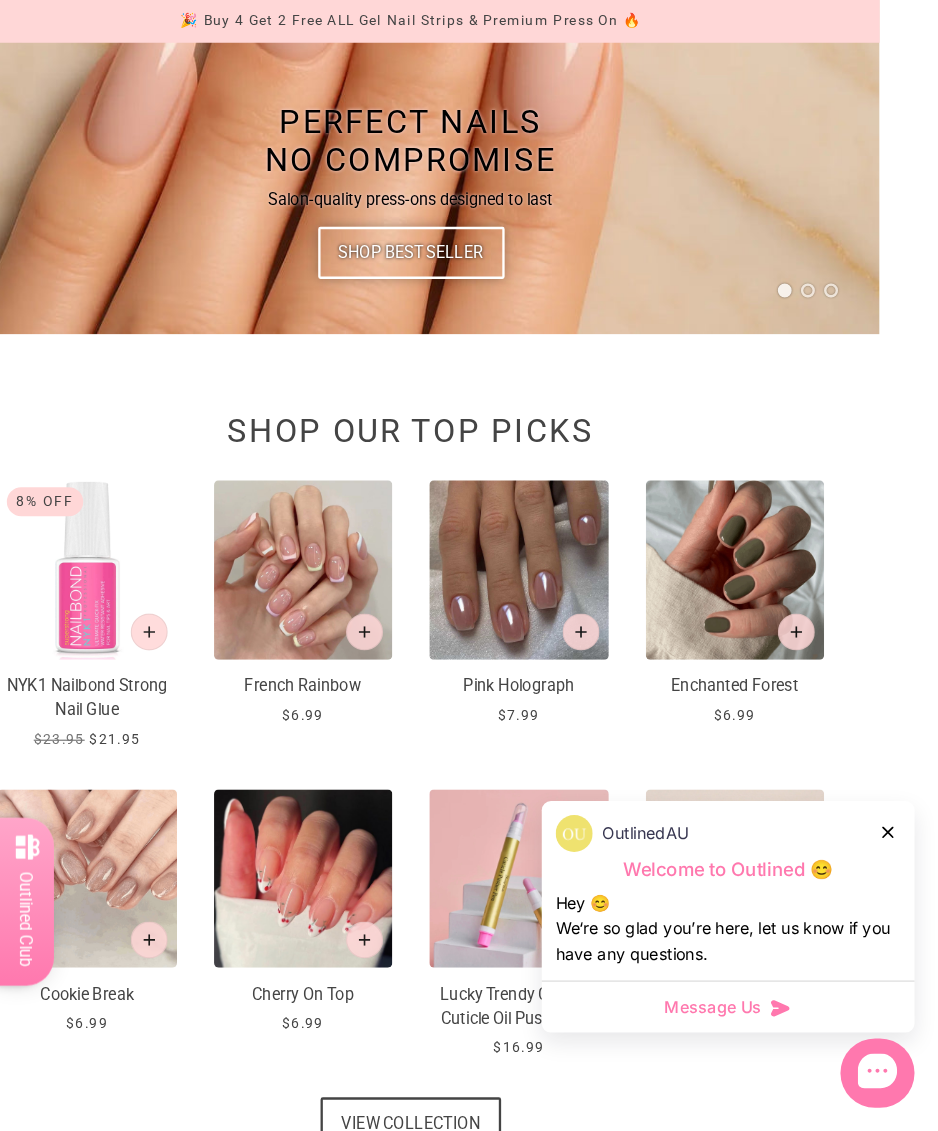scroll, scrollTop: 485, scrollLeft: 49, axis: both 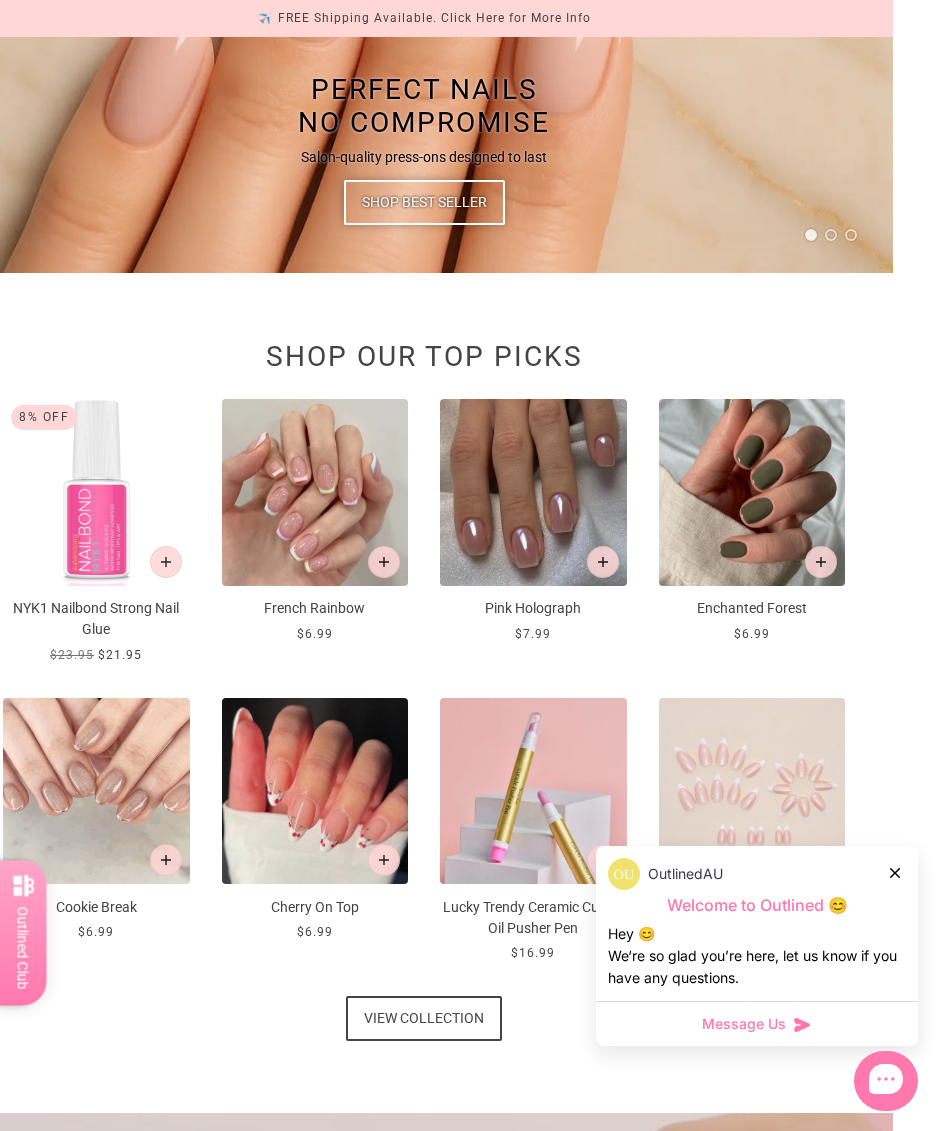 click 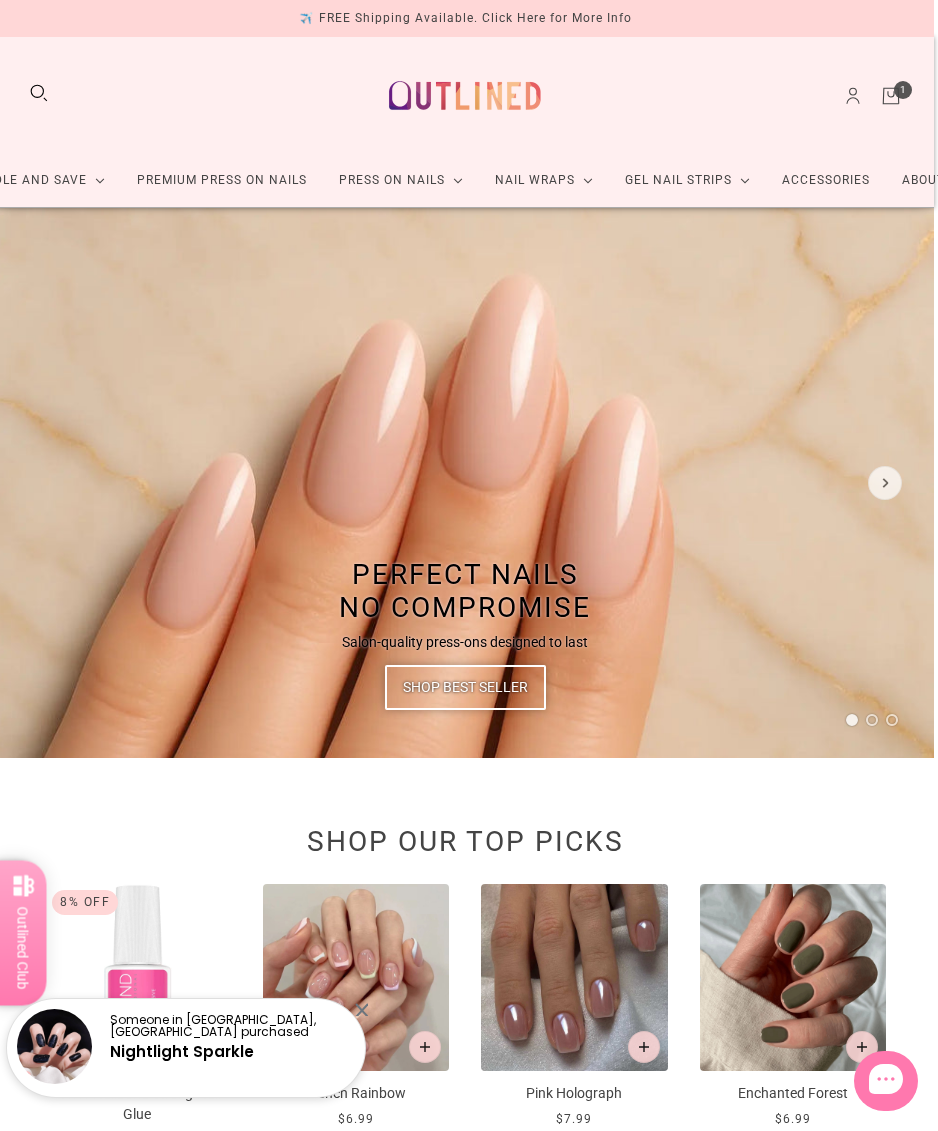 scroll, scrollTop: 0, scrollLeft: 0, axis: both 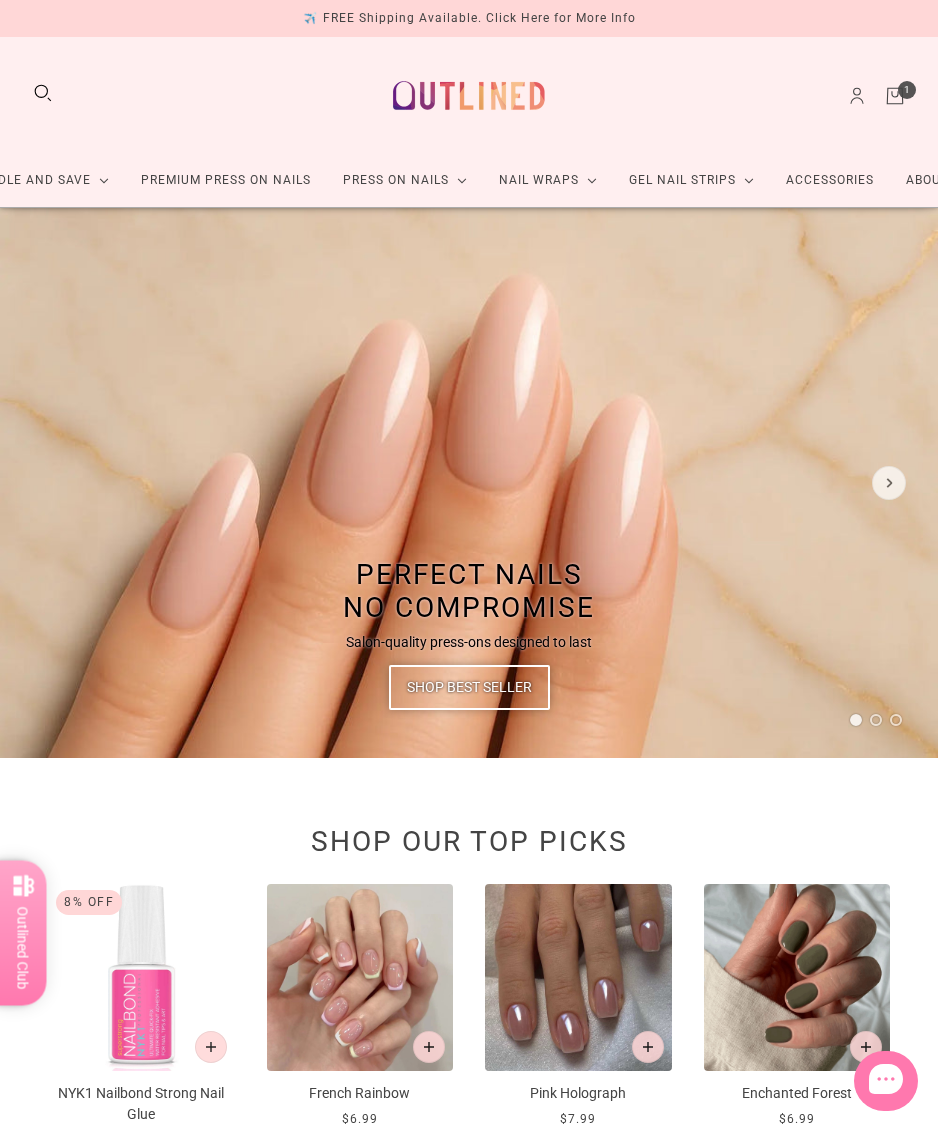 click on "Premium Press On Nails" 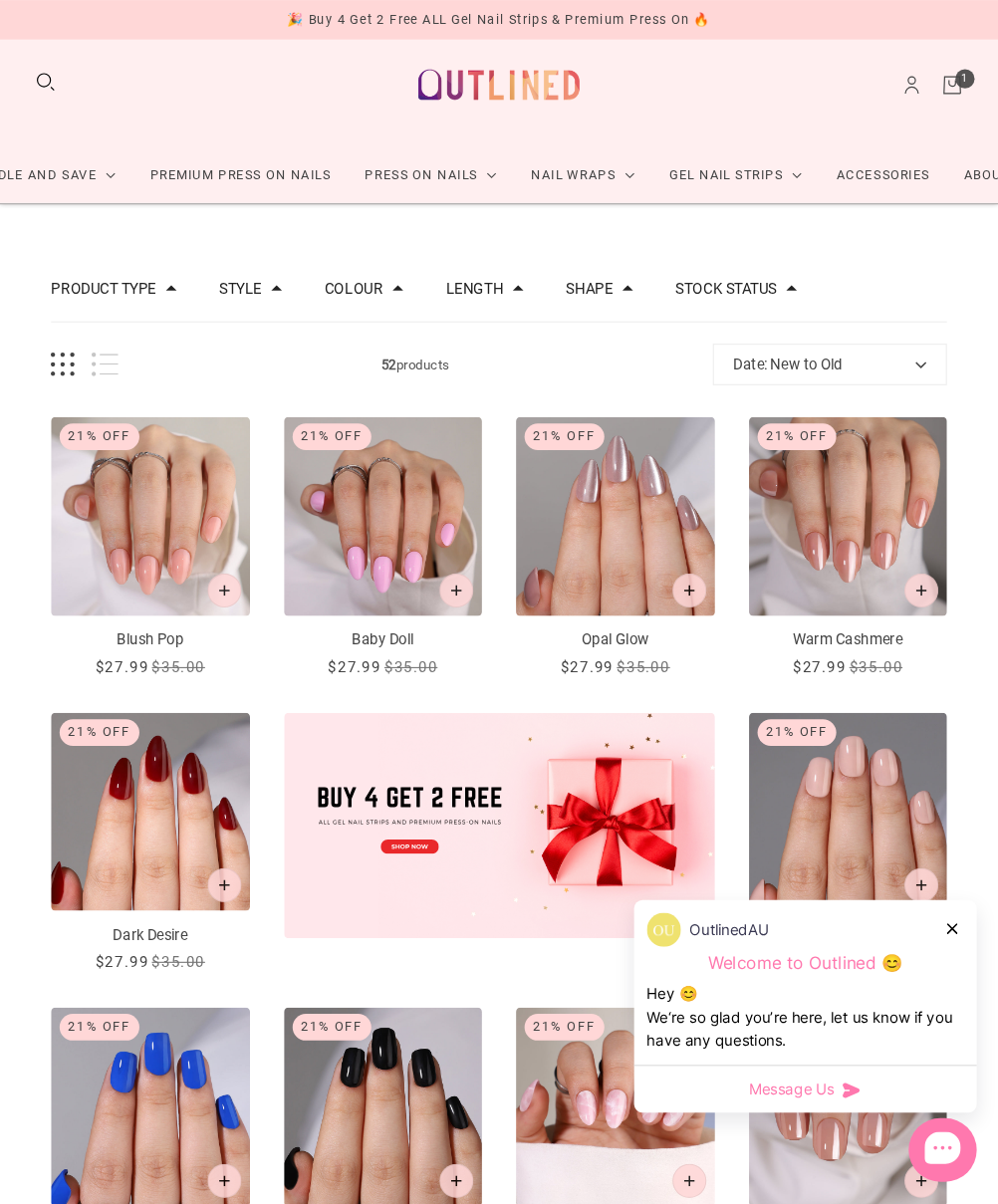 scroll, scrollTop: 24, scrollLeft: 0, axis: vertical 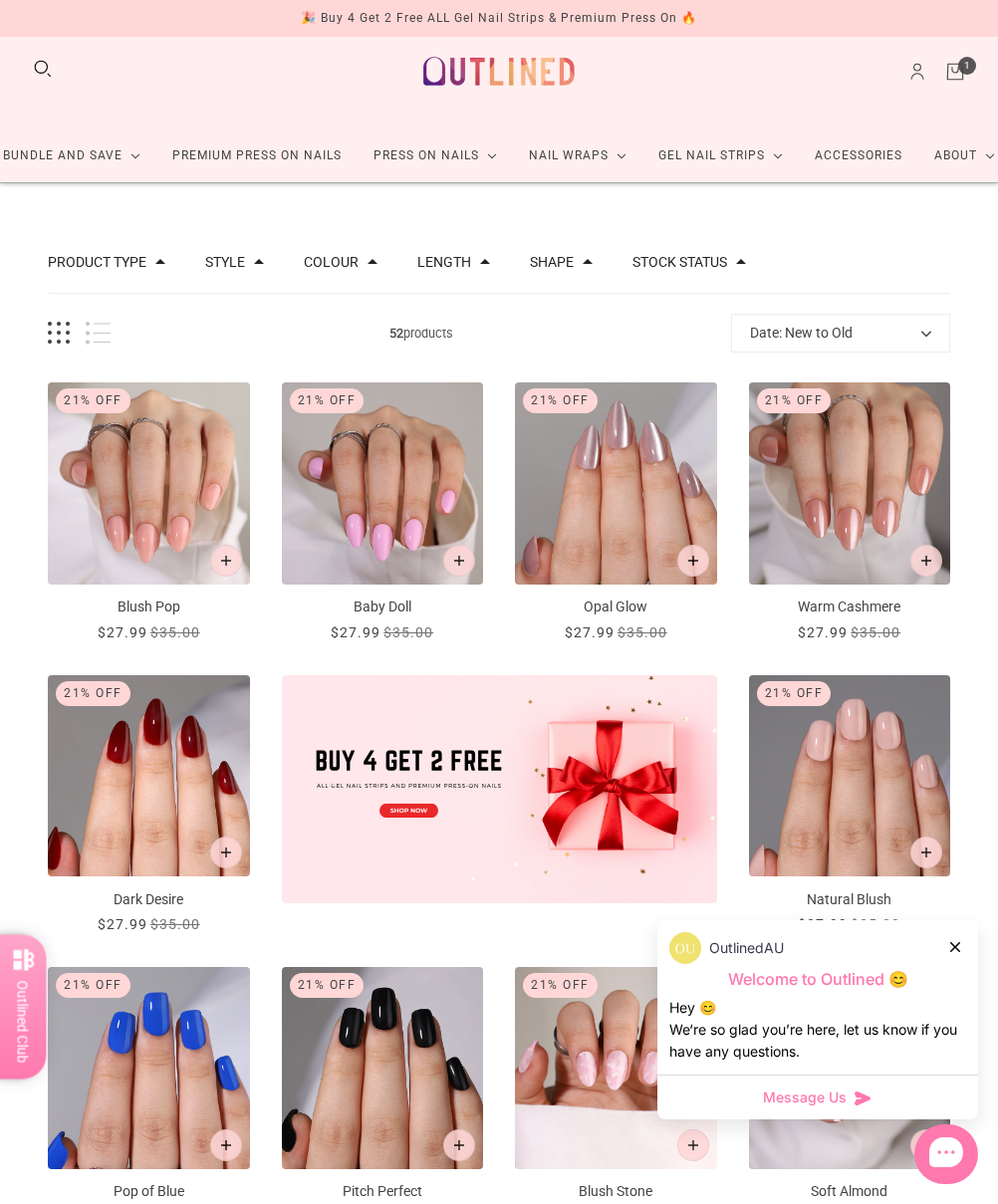 click on "OutlinedAU" at bounding box center [818, 948] 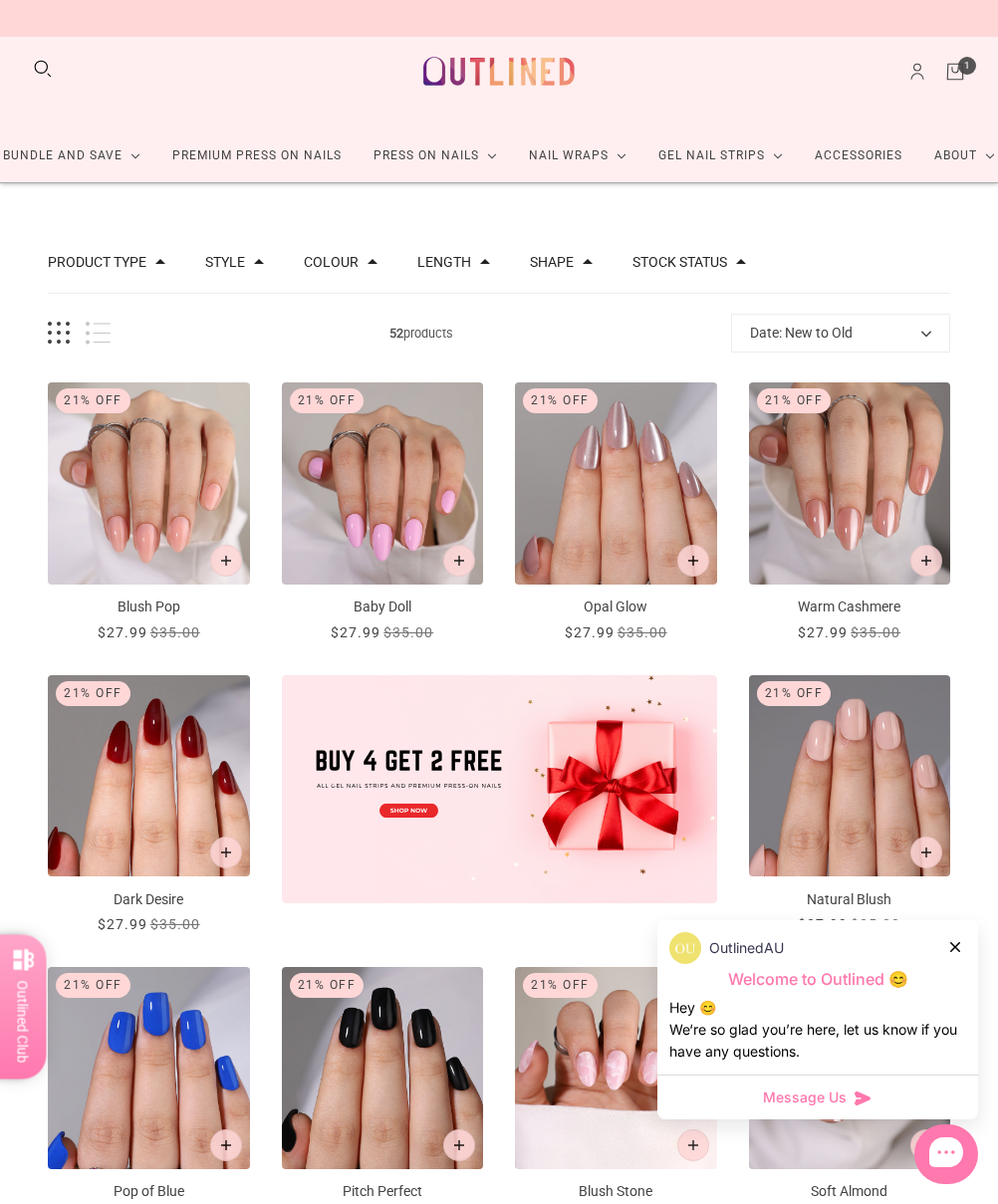 click 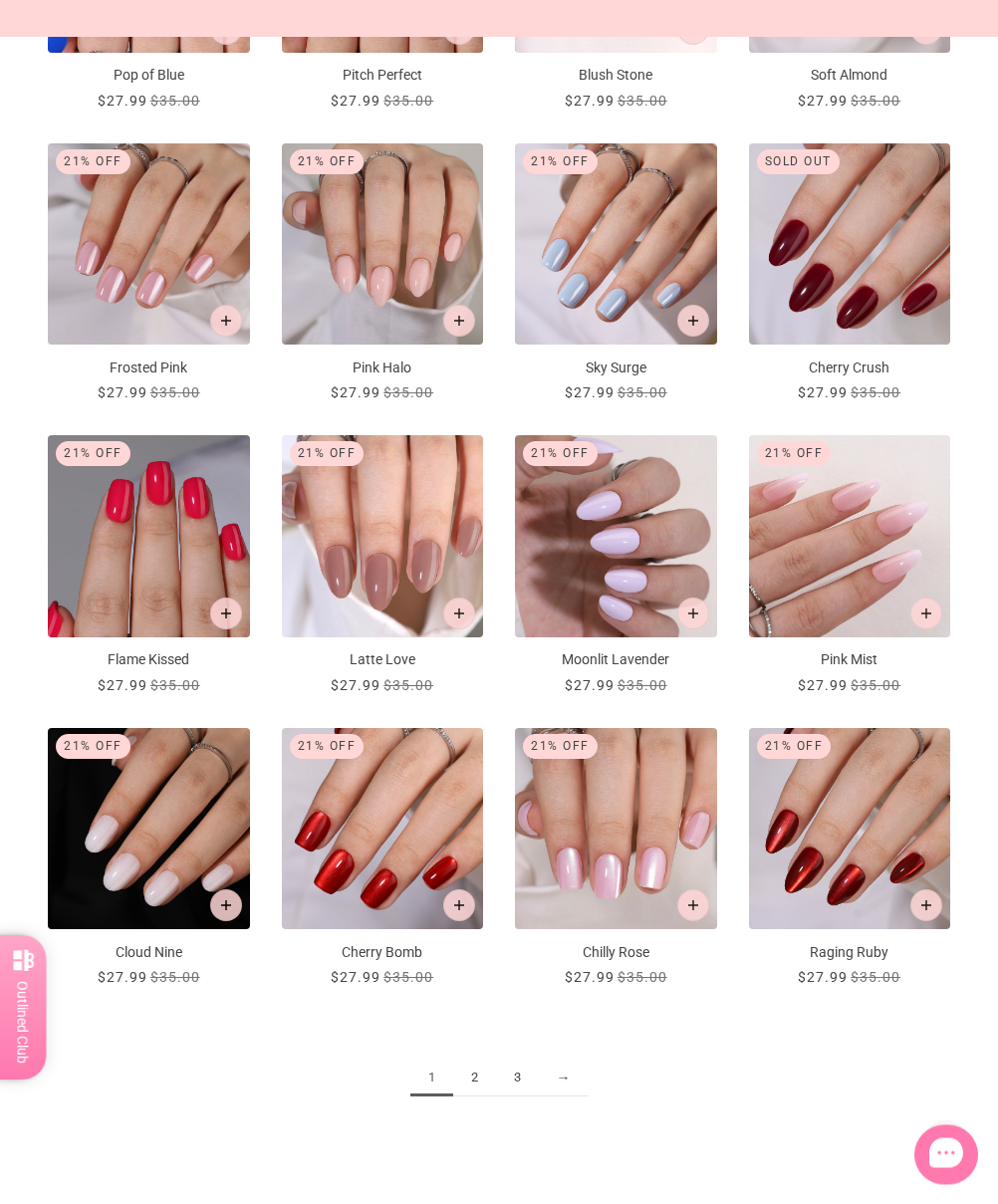 scroll, scrollTop: 1140, scrollLeft: 0, axis: vertical 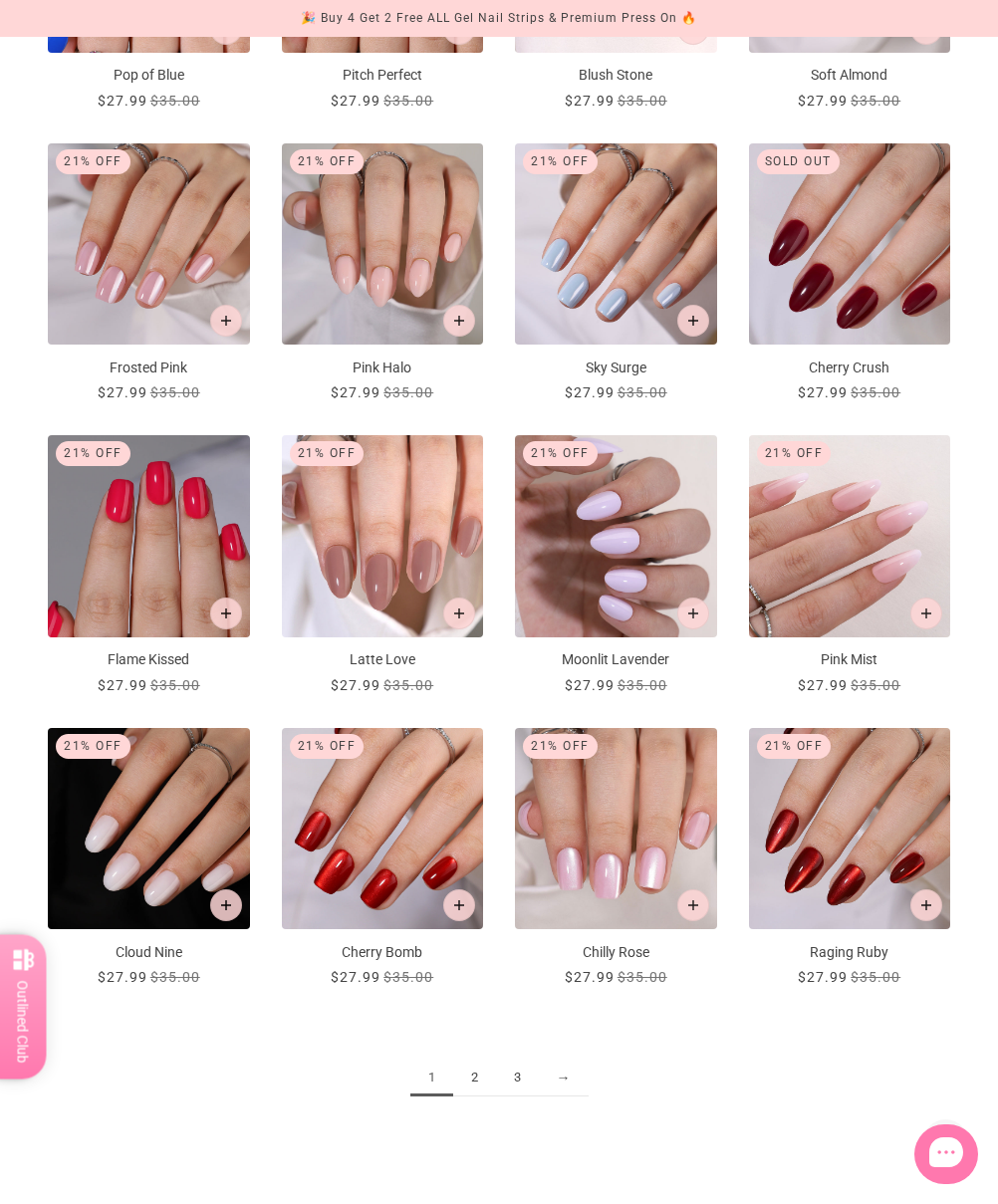 click on "→" at bounding box center (564, 1078) 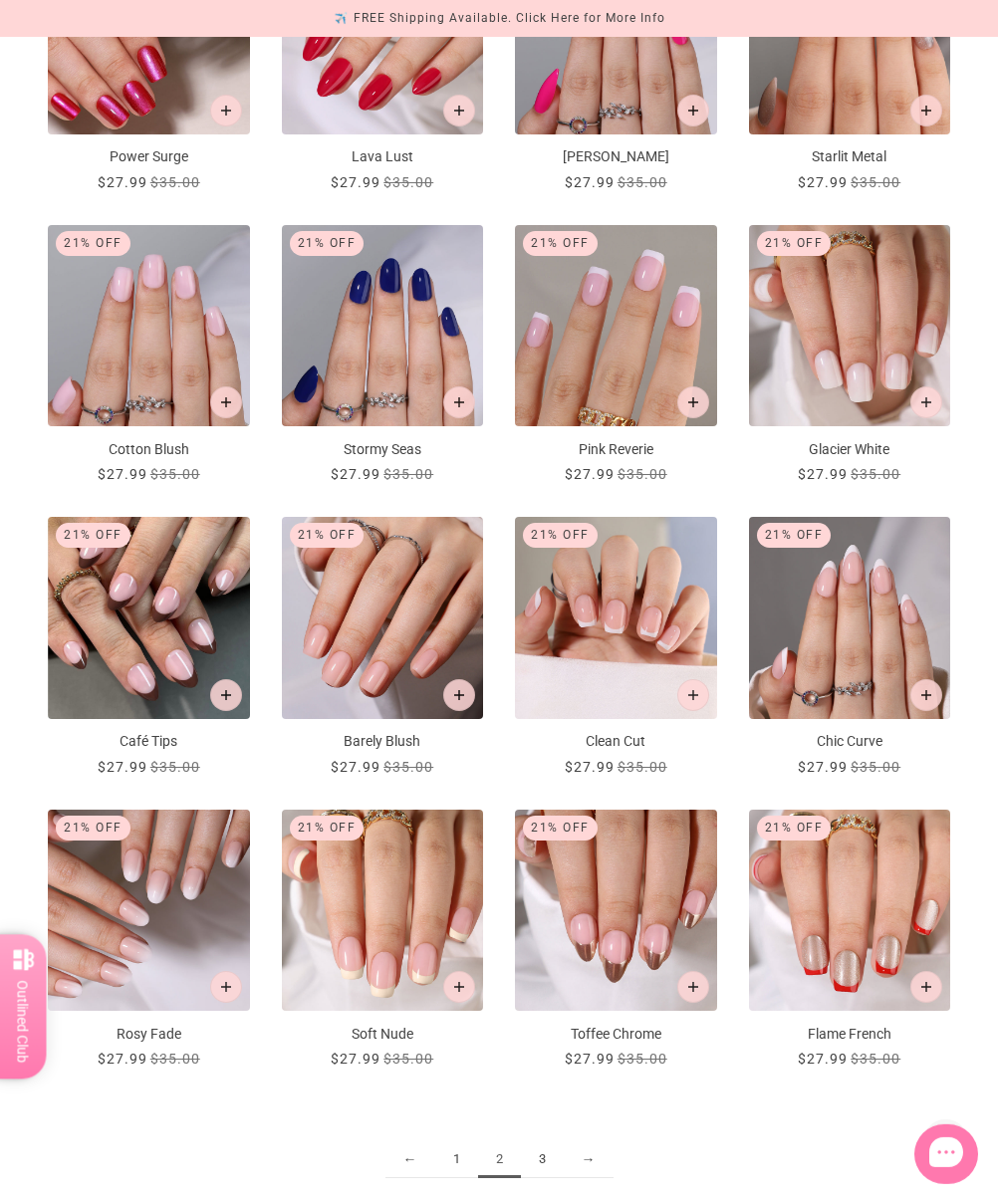 scroll, scrollTop: 1095, scrollLeft: 0, axis: vertical 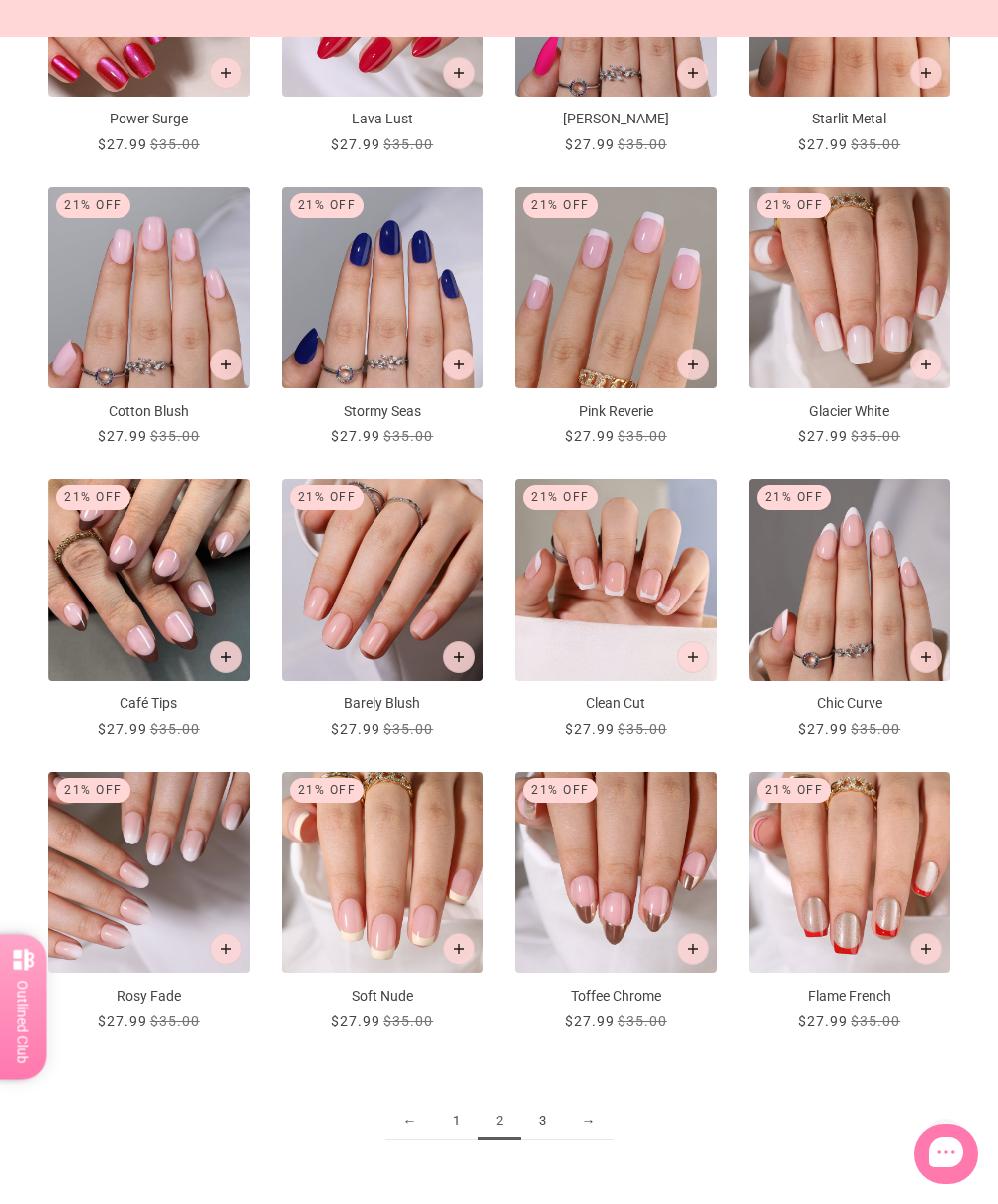click on "→" at bounding box center (589, 1121) 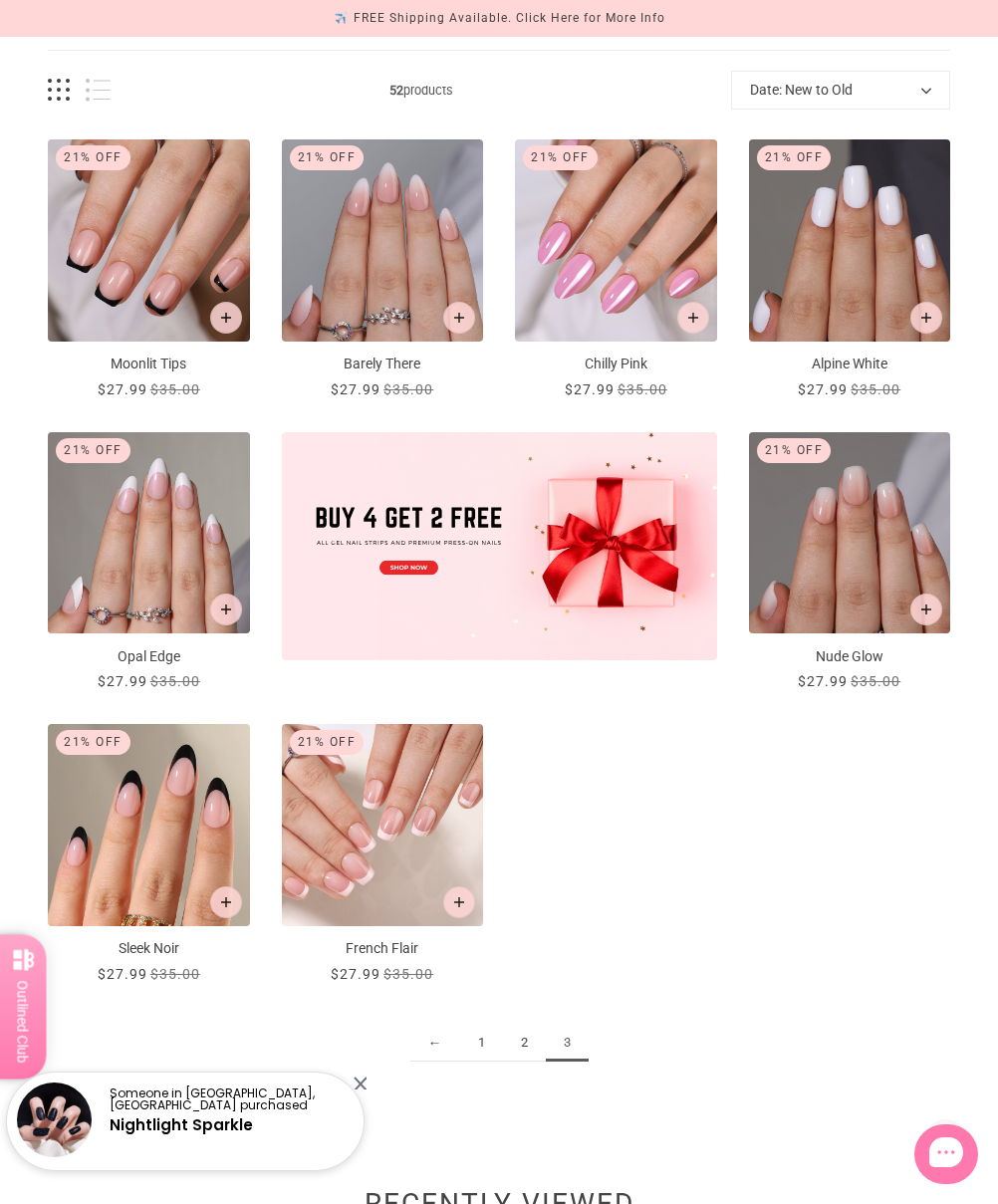 scroll, scrollTop: 0, scrollLeft: 0, axis: both 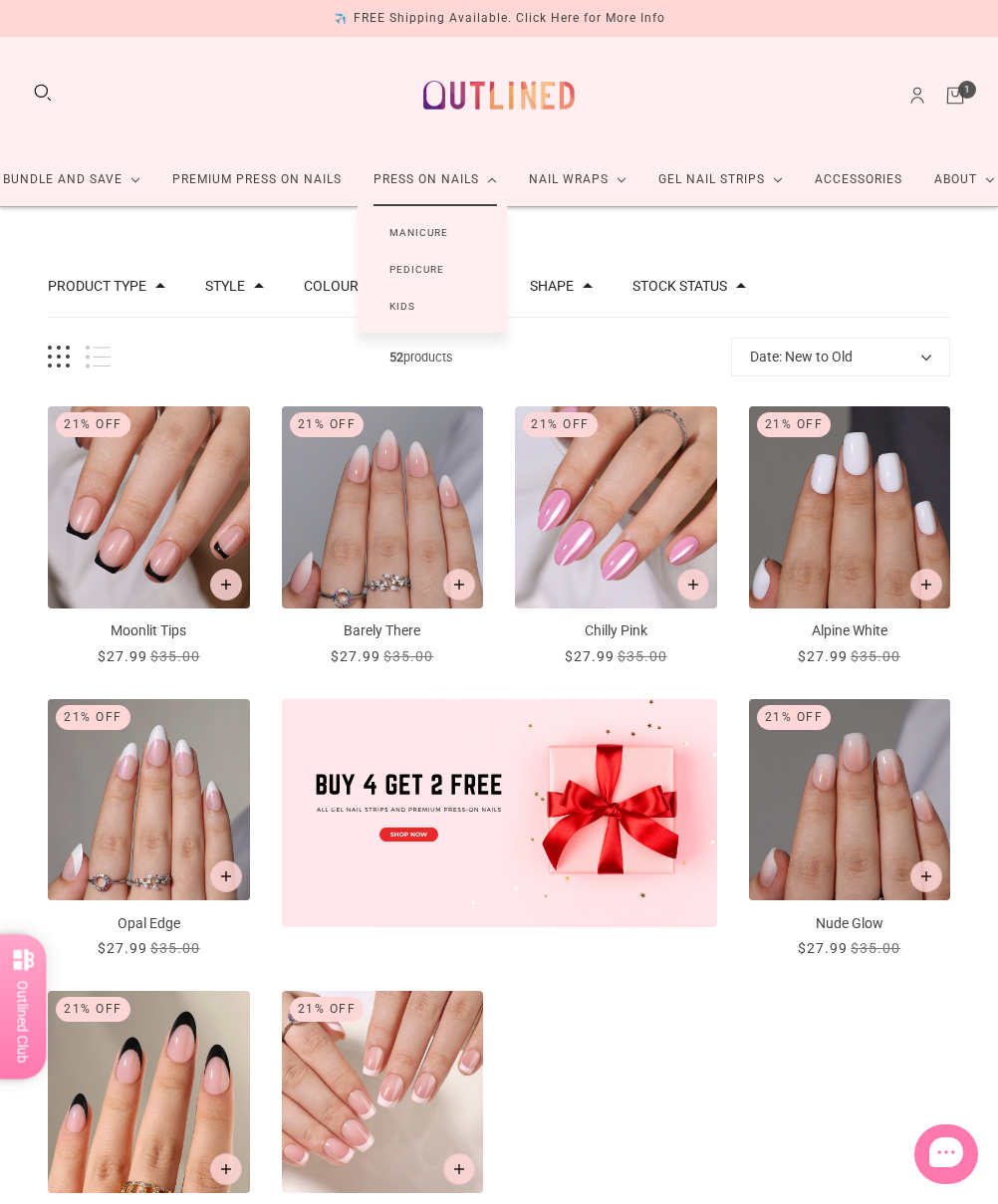 click on "Manicure" at bounding box center (418, 232) 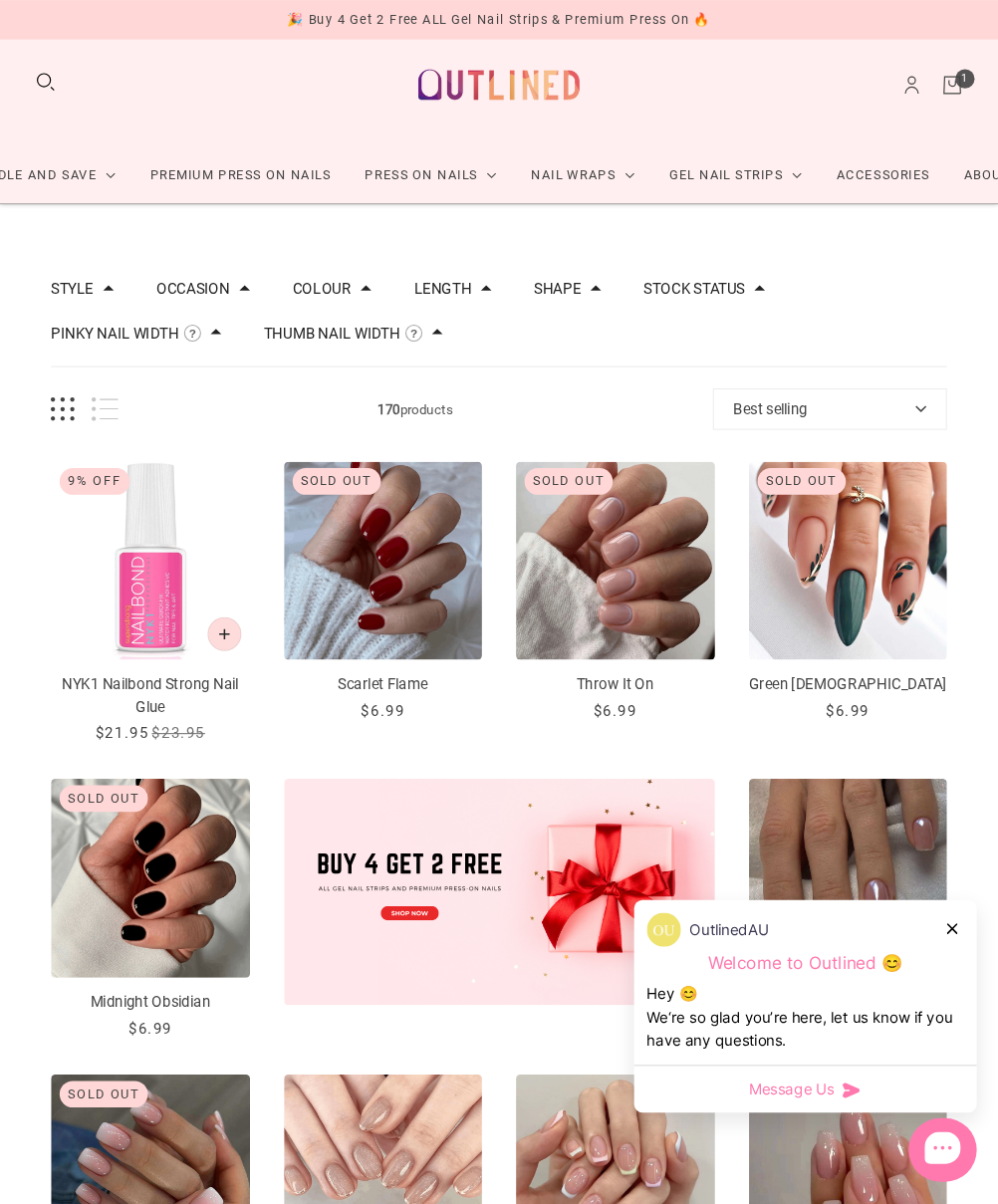 scroll, scrollTop: 24, scrollLeft: 0, axis: vertical 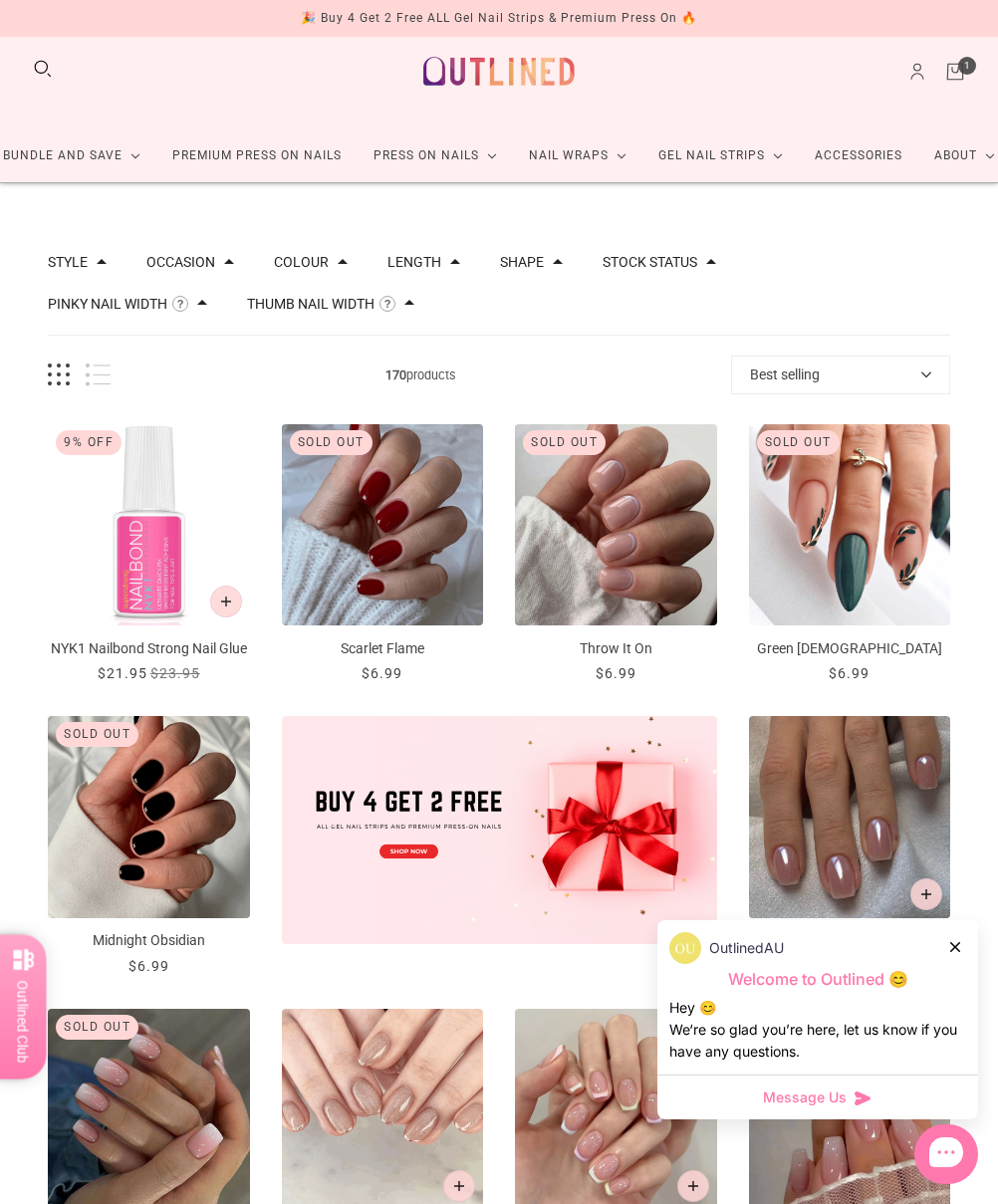 click 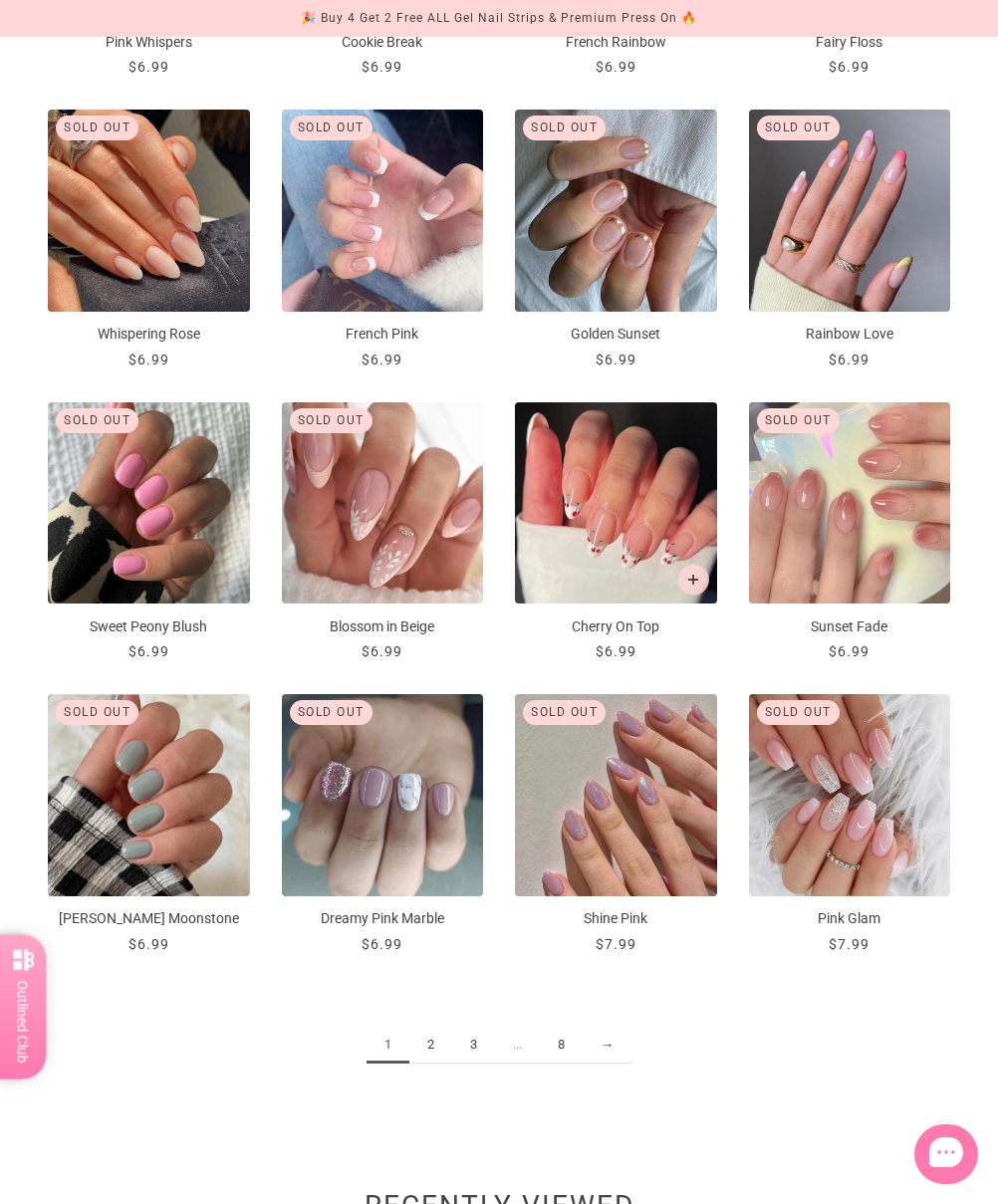 click on "→" at bounding box center (608, 1045) 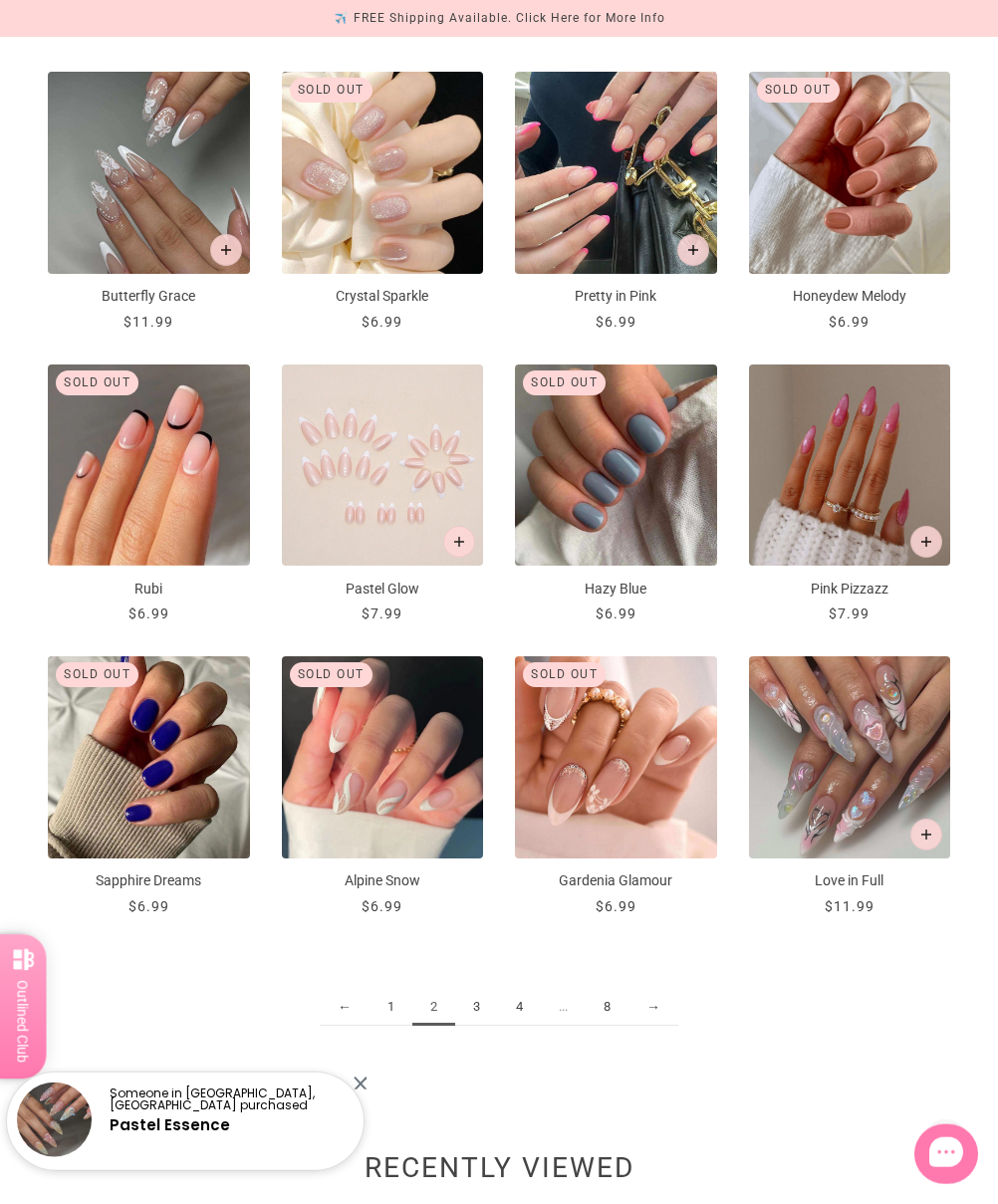 scroll, scrollTop: 1254, scrollLeft: 0, axis: vertical 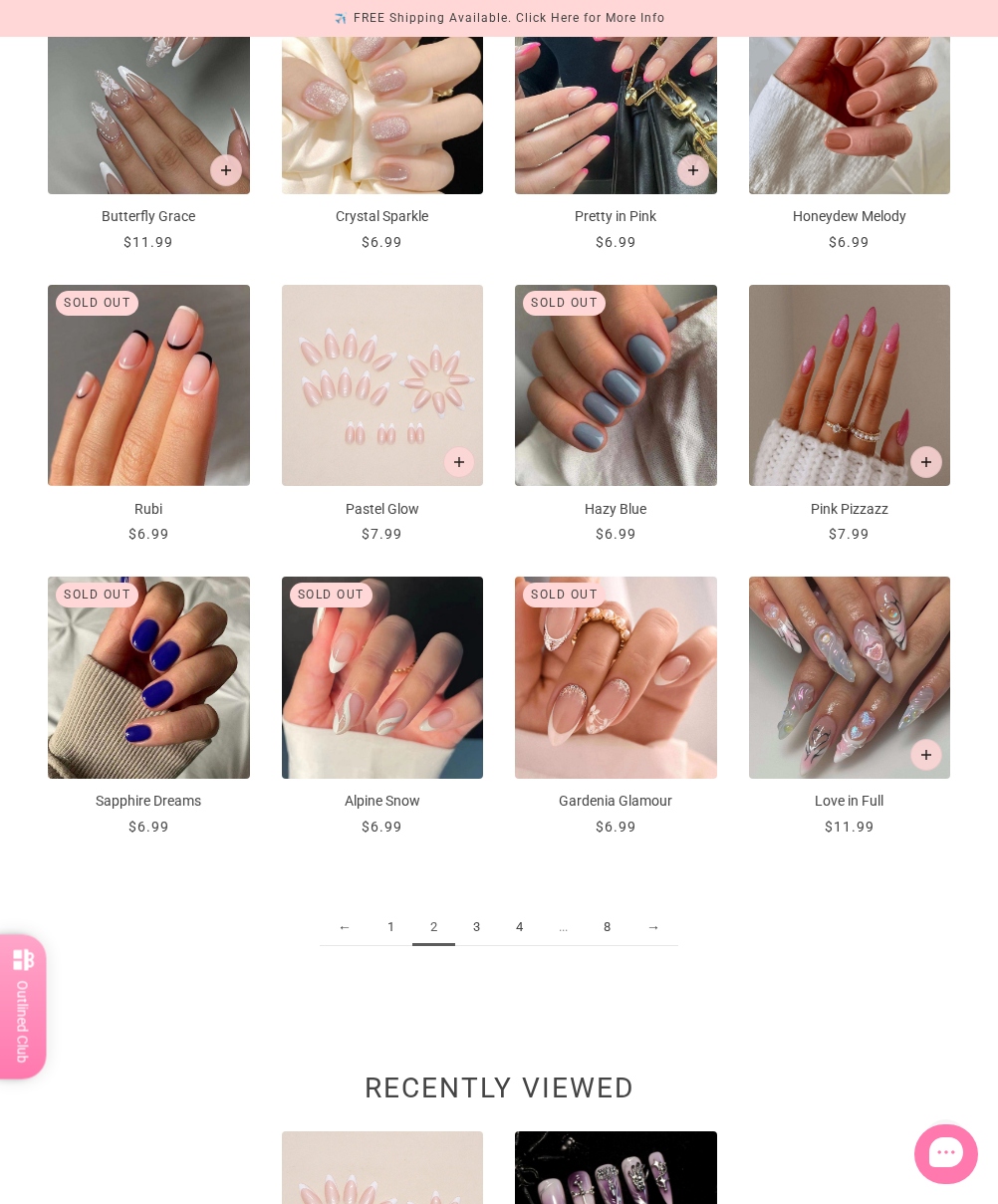 click on "3" at bounding box center (476, 927) 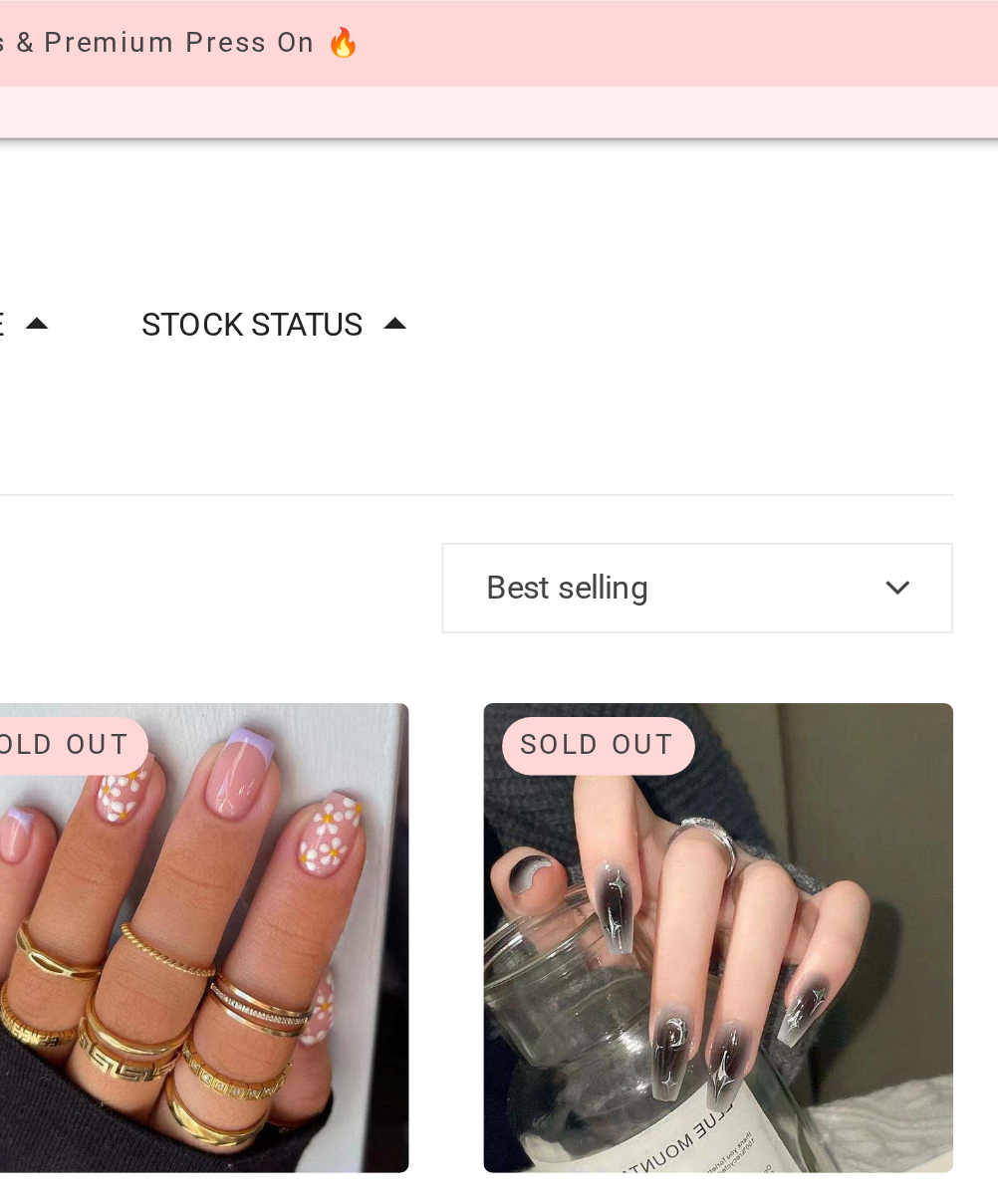 scroll, scrollTop: 66, scrollLeft: 0, axis: vertical 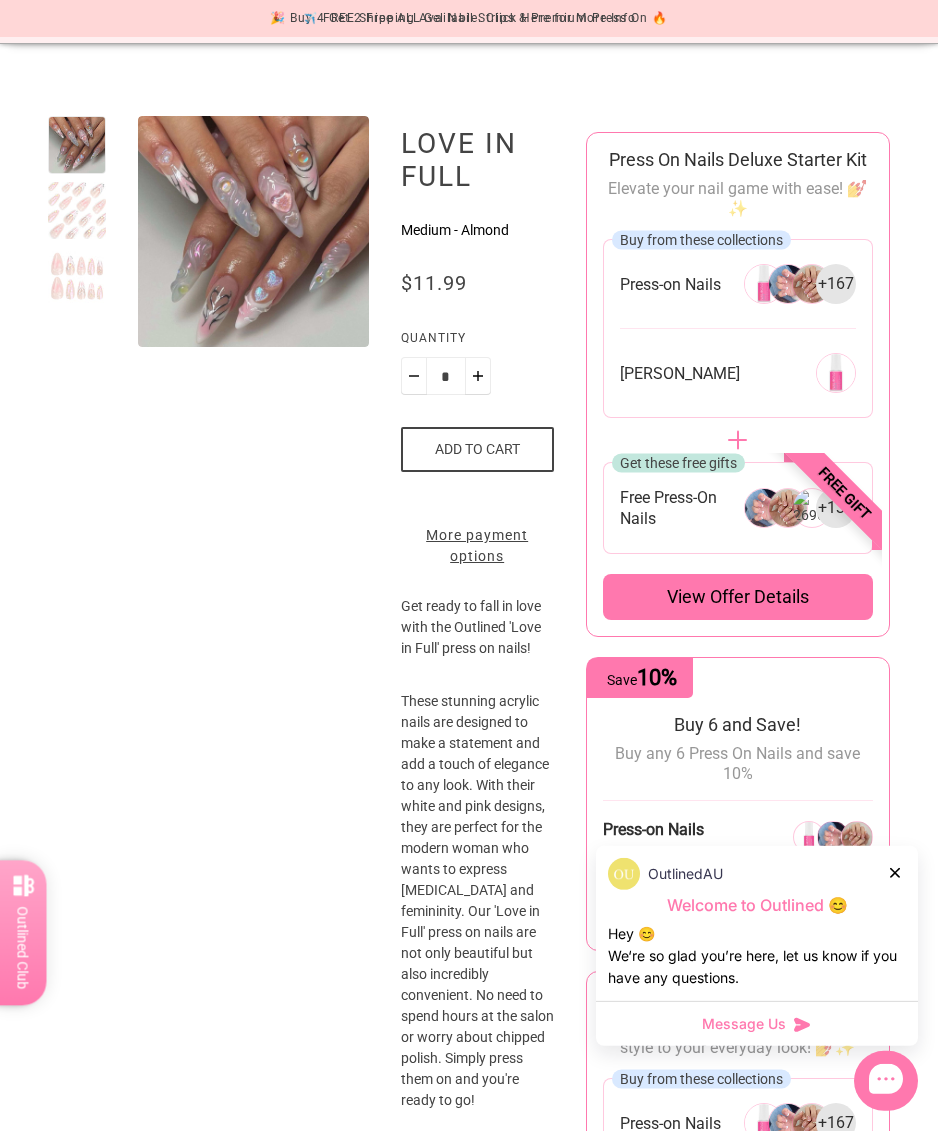 click at bounding box center (77, 211) 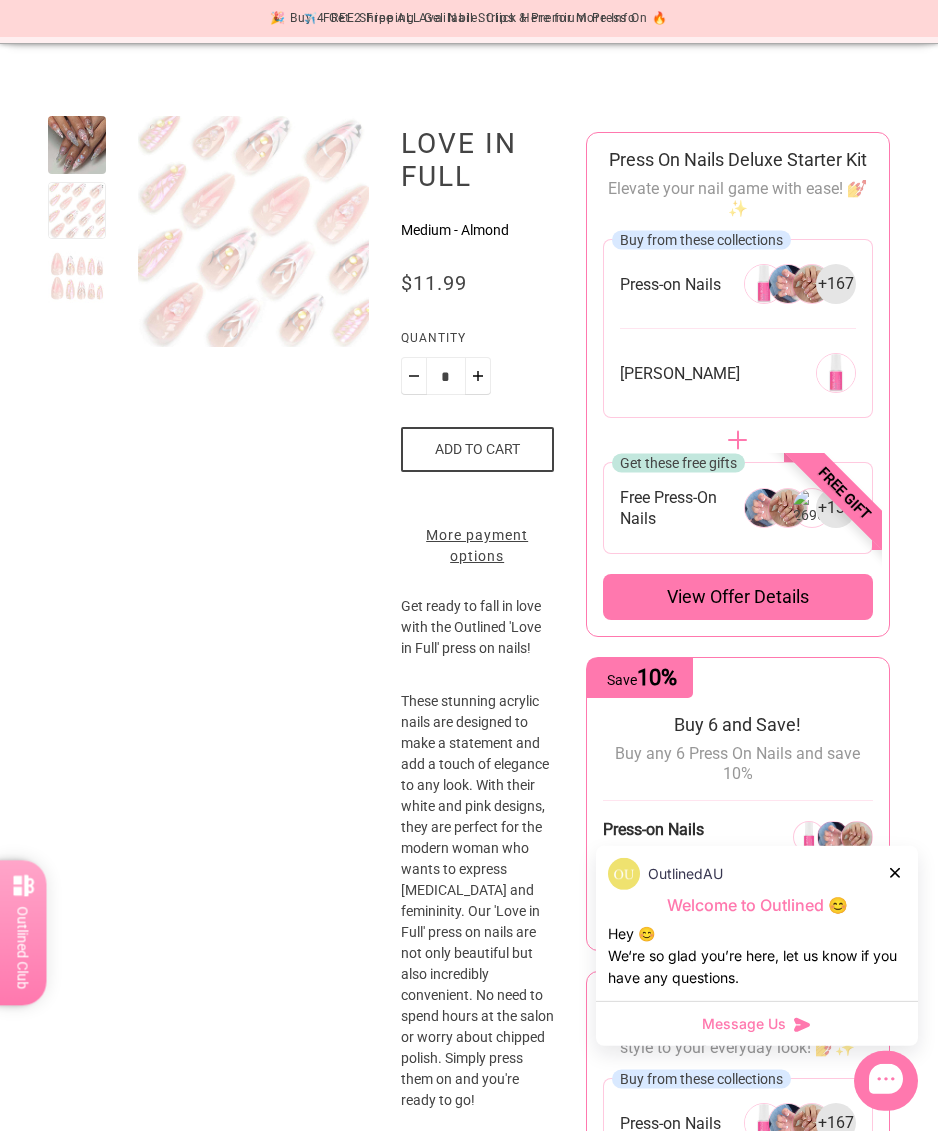 click at bounding box center [77, 276] 